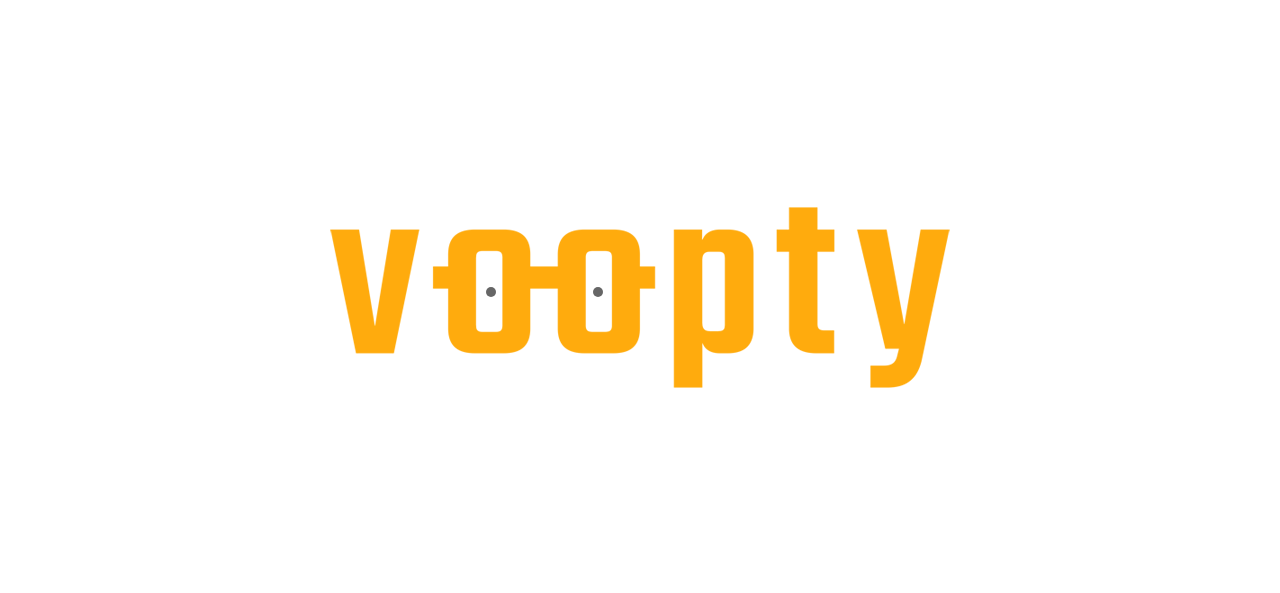 scroll, scrollTop: 0, scrollLeft: 0, axis: both 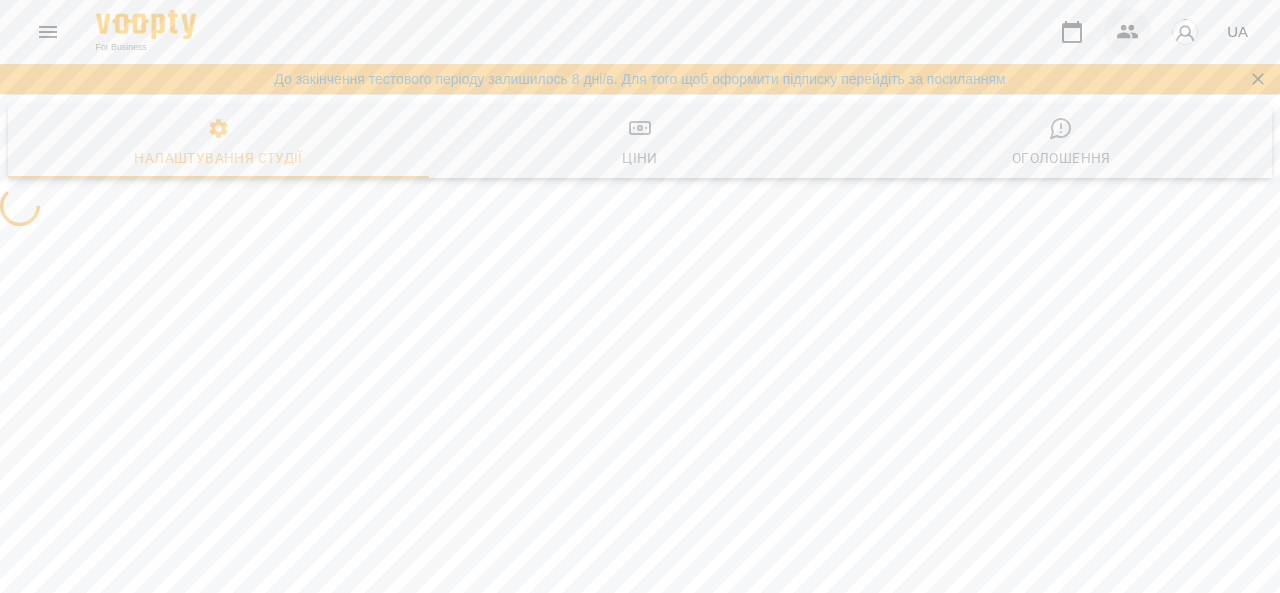 select on "**" 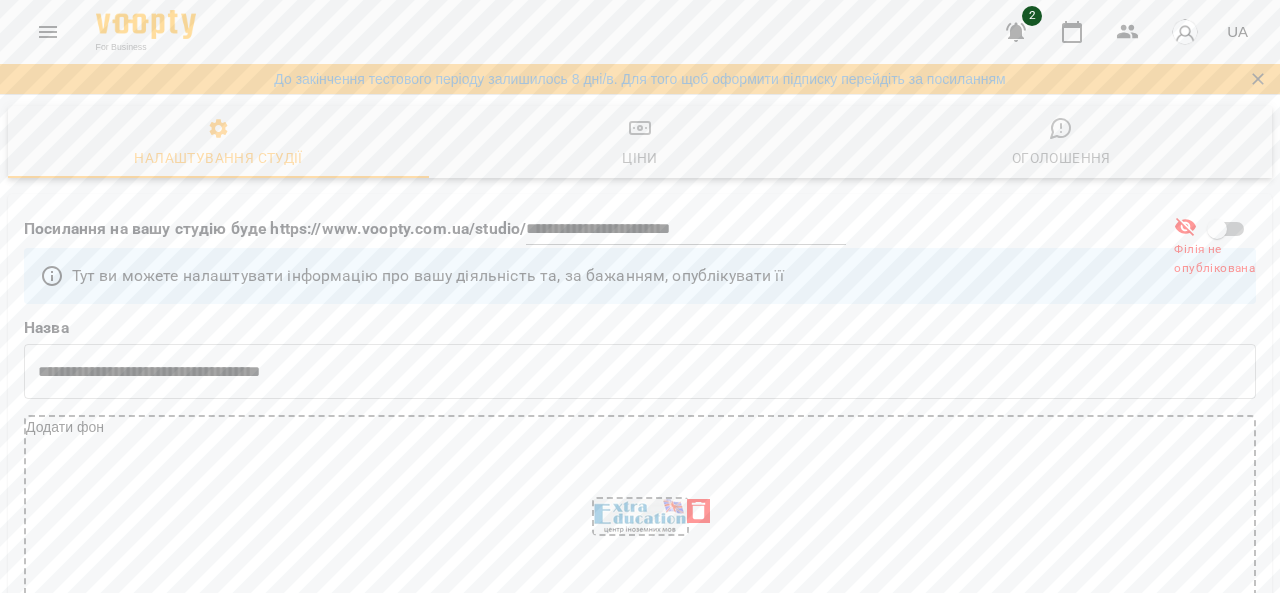 click 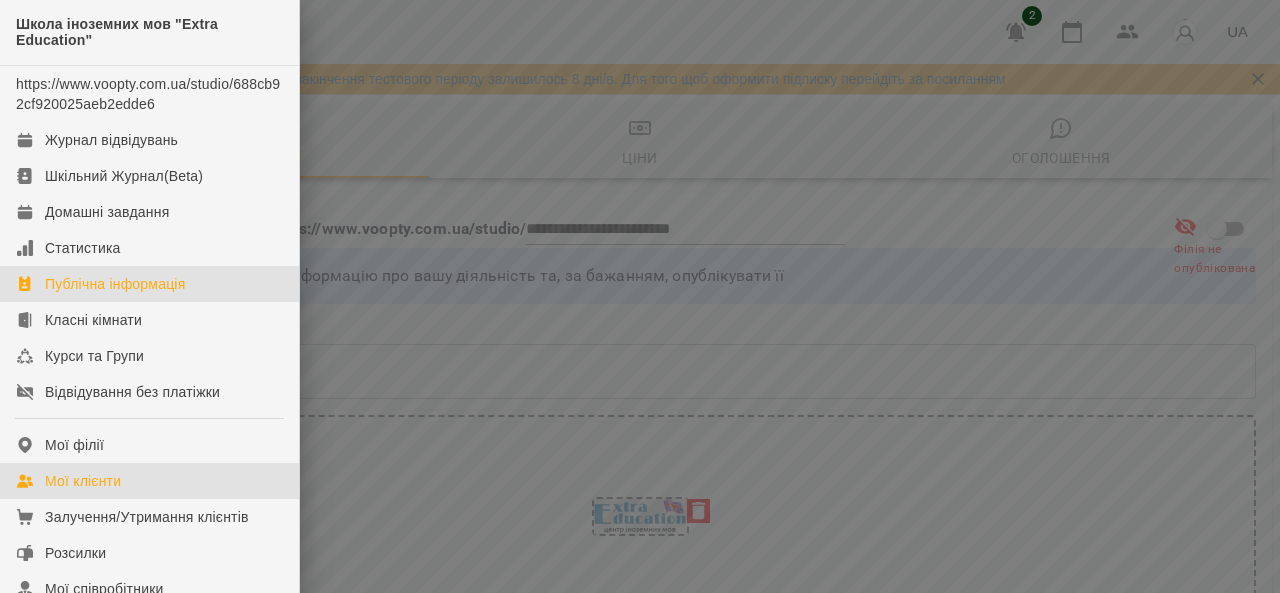 click on "Мої клієнти" at bounding box center [83, 481] 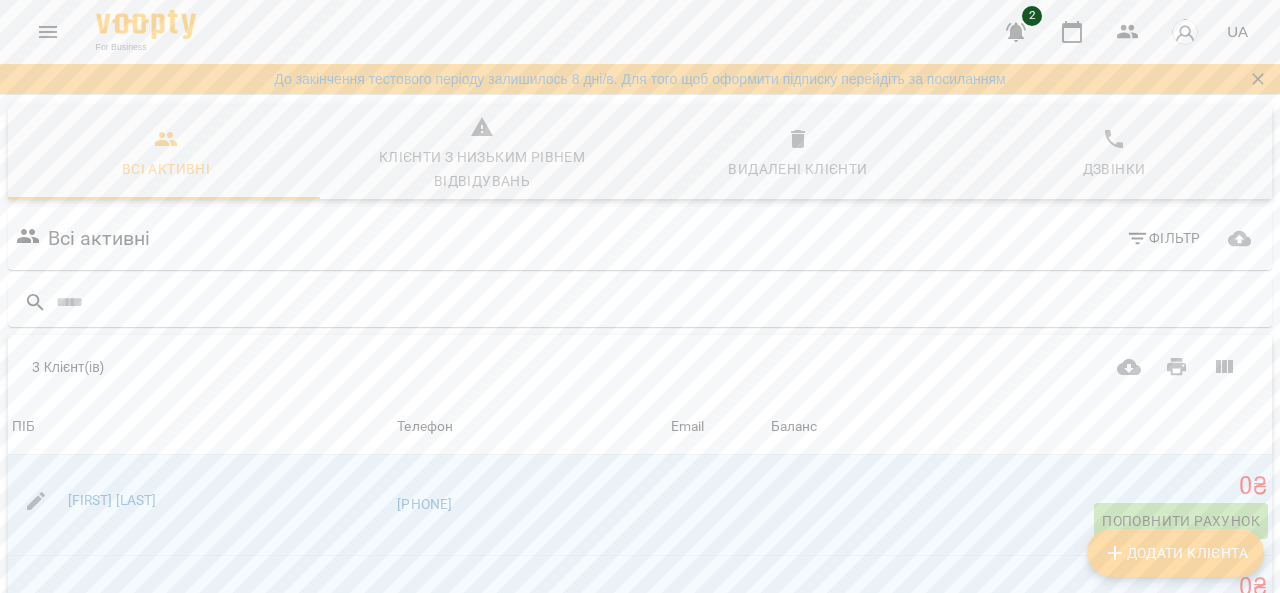 click 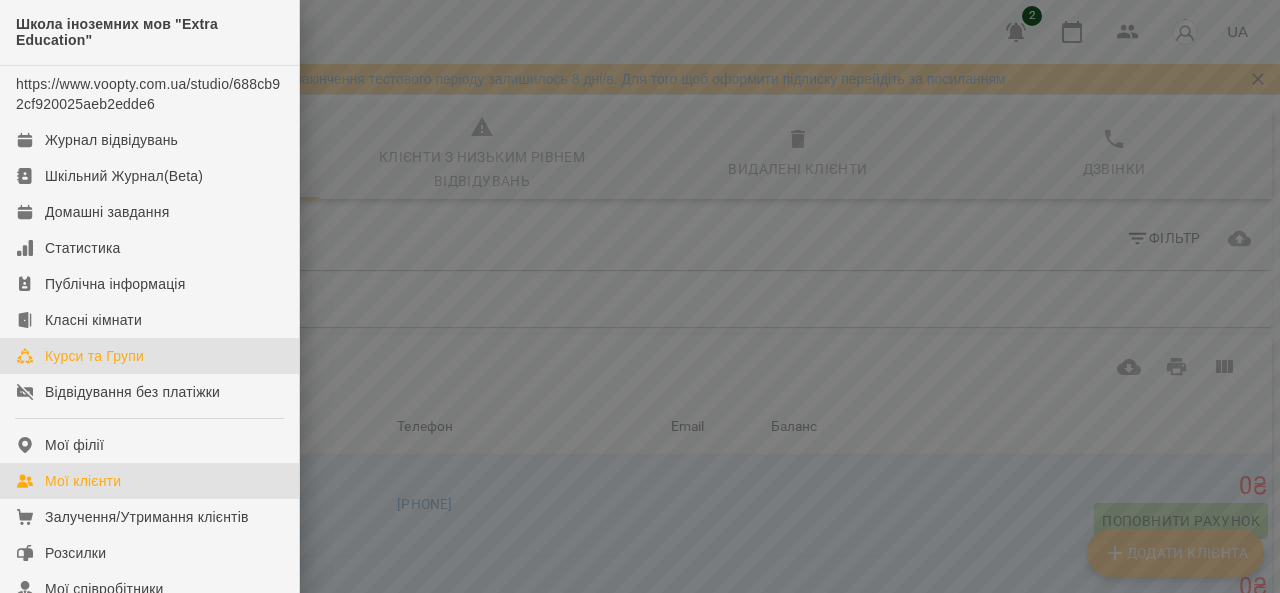 click on "Курси та Групи" at bounding box center [94, 356] 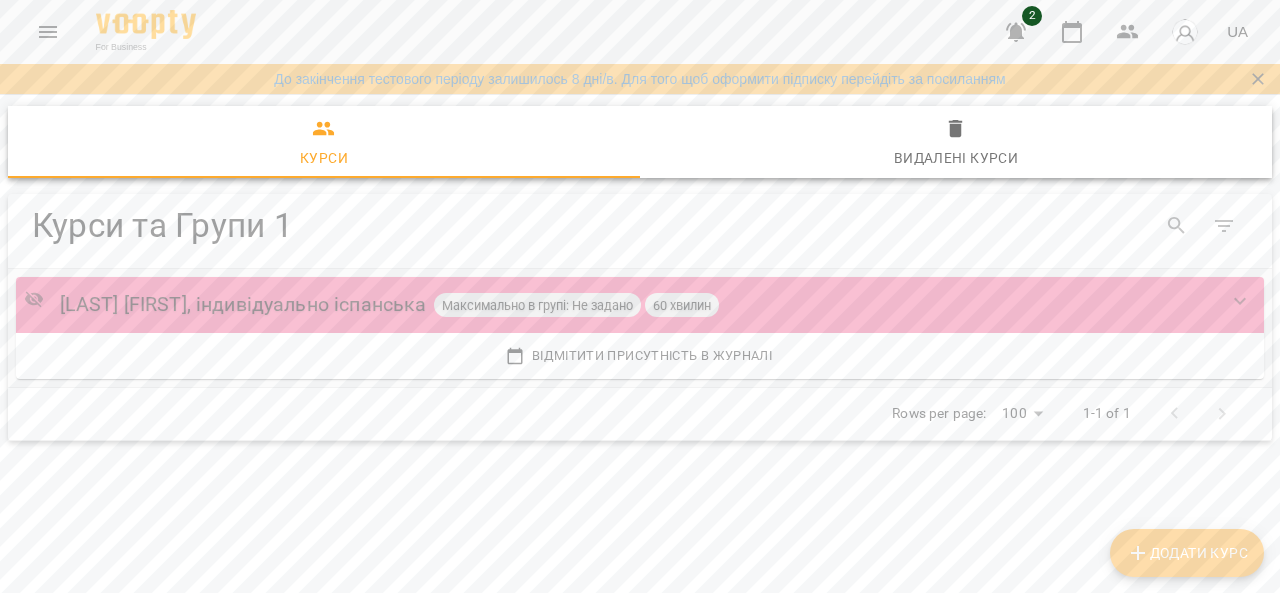 click on "Максимально в групі:  Не задано" at bounding box center (537, 305) 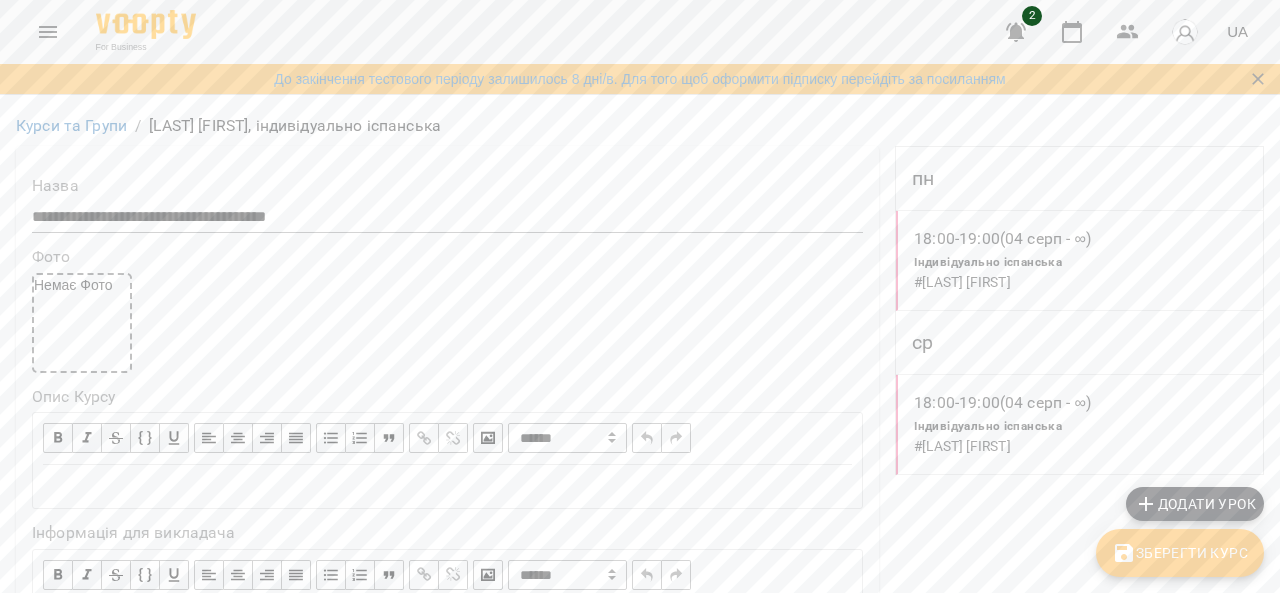 scroll, scrollTop: 1000, scrollLeft: 0, axis: vertical 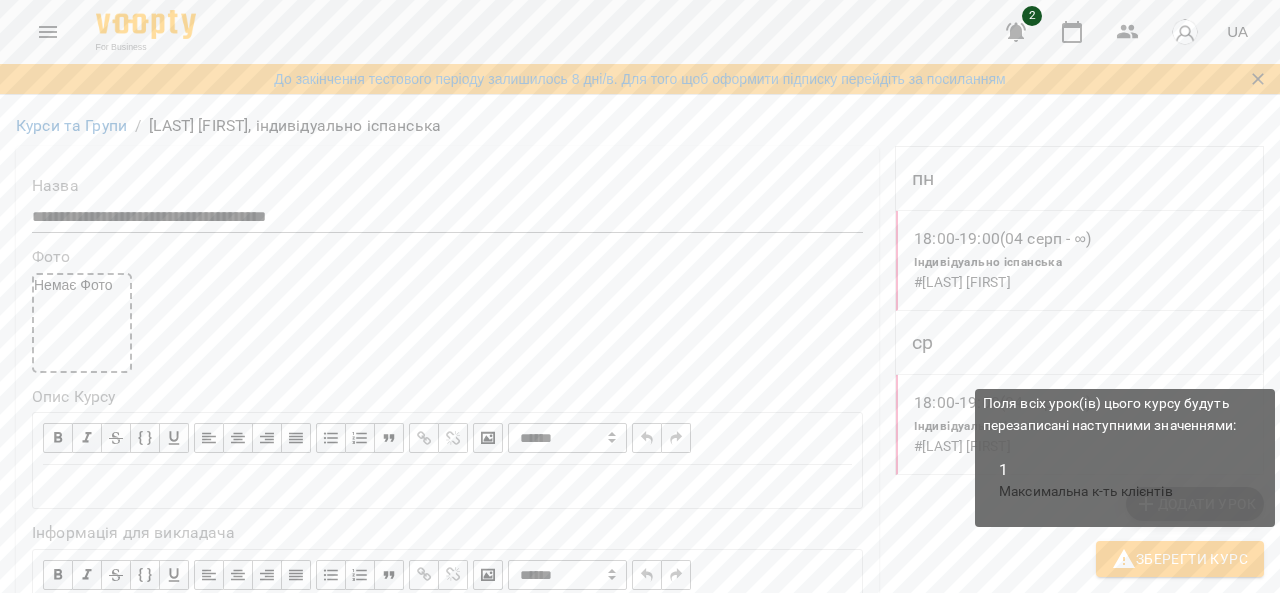 type on "*" 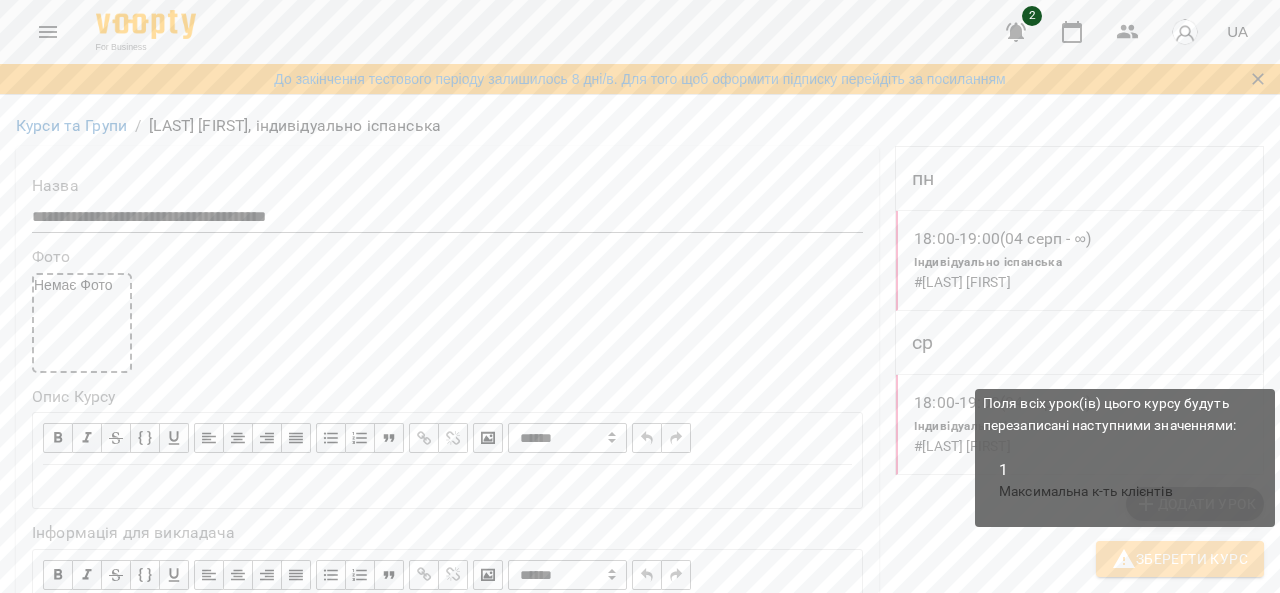 click on "Зберегти Курс" at bounding box center [1180, 559] 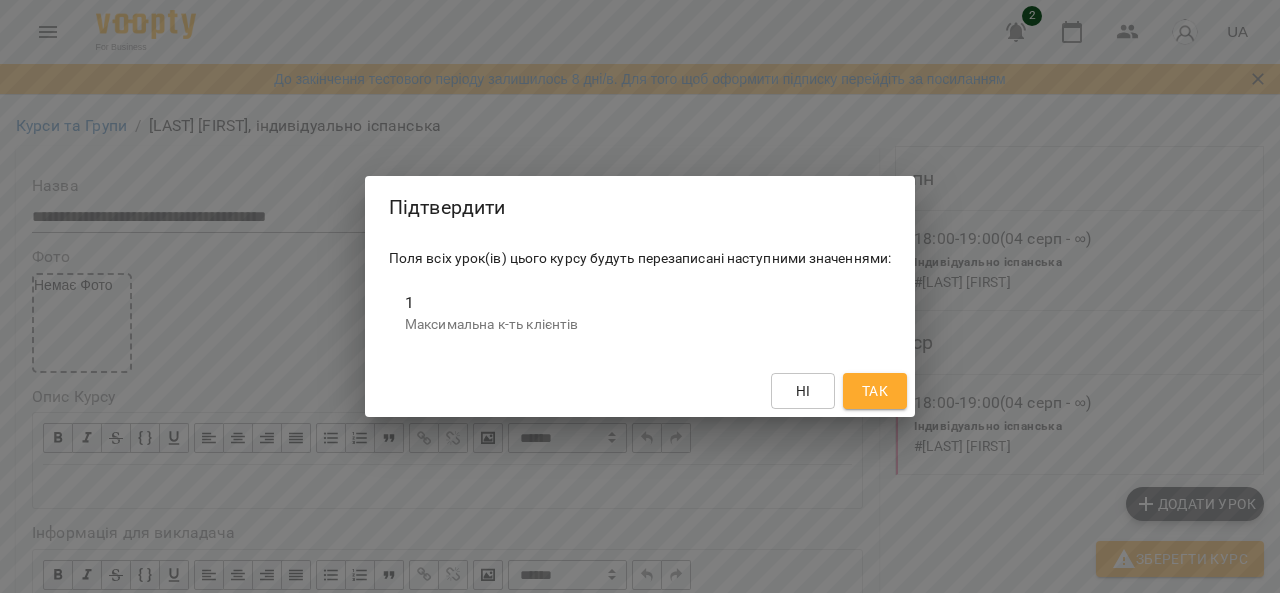 click on "Так" at bounding box center (875, 391) 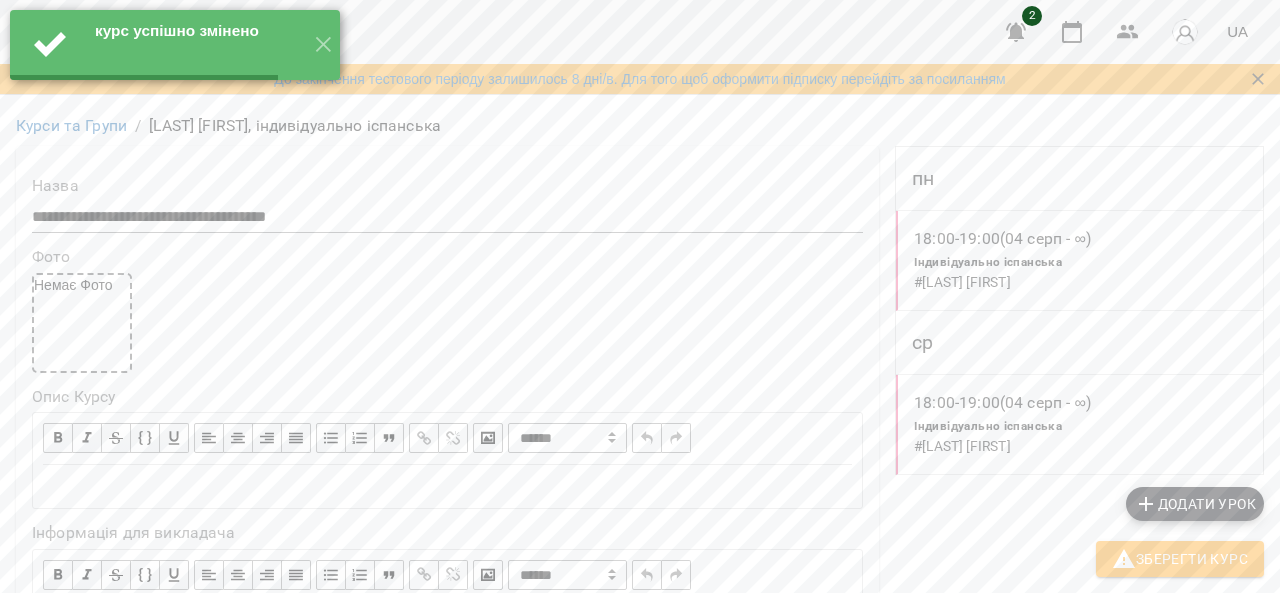 scroll, scrollTop: 0, scrollLeft: 0, axis: both 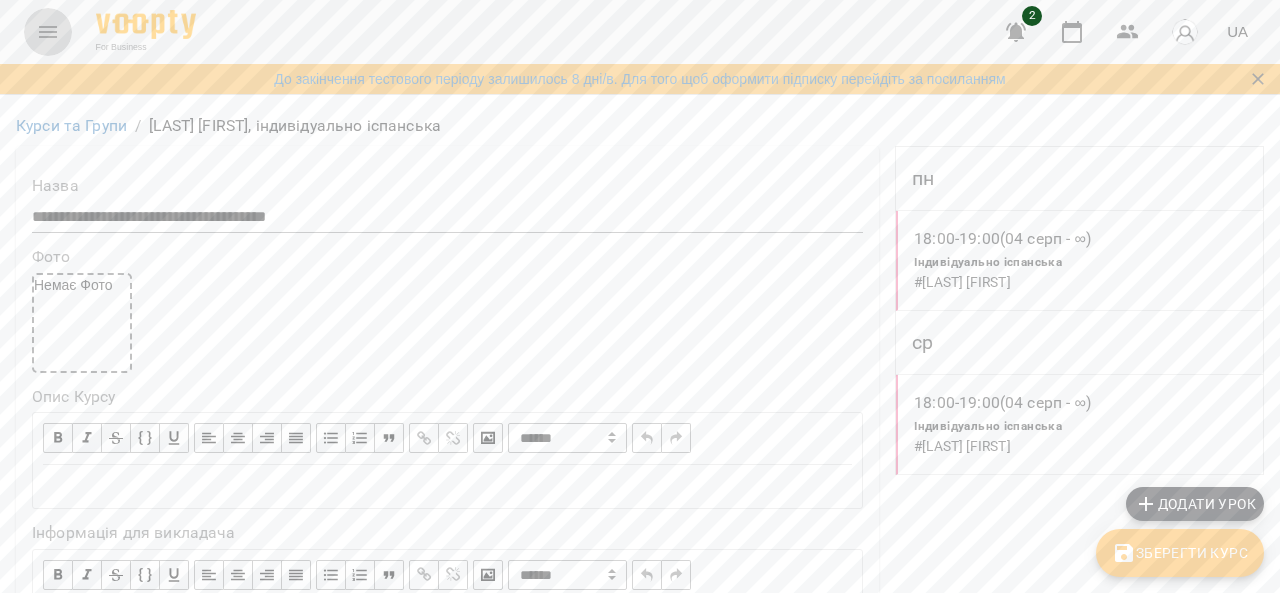 click 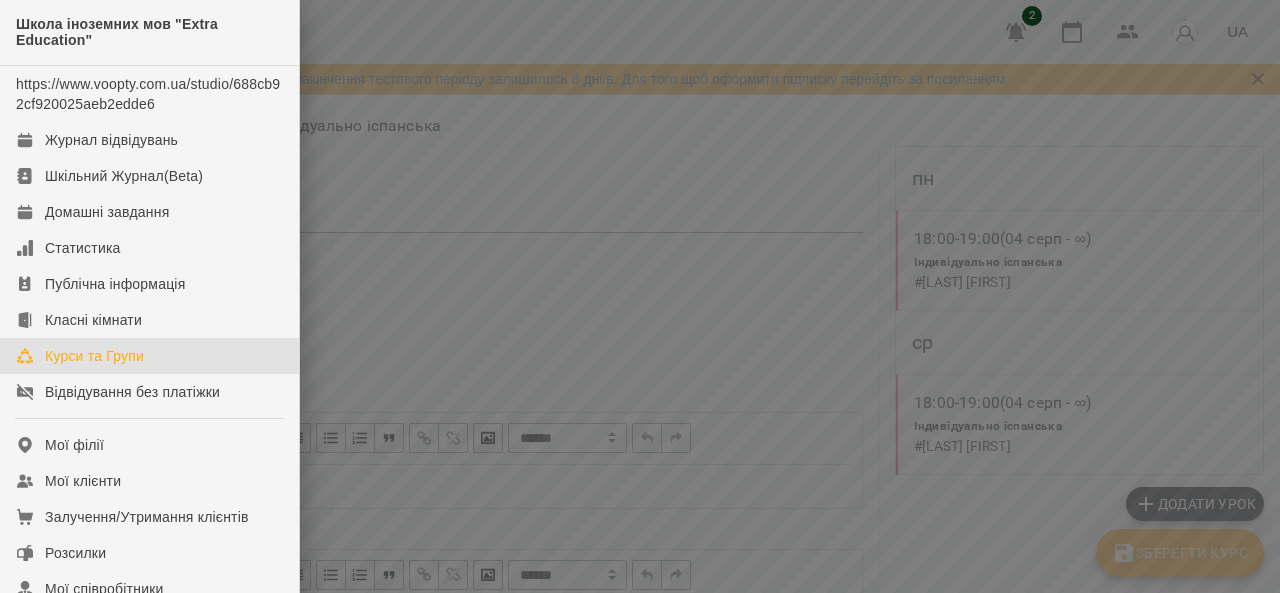 click on "Курси та Групи" at bounding box center [94, 356] 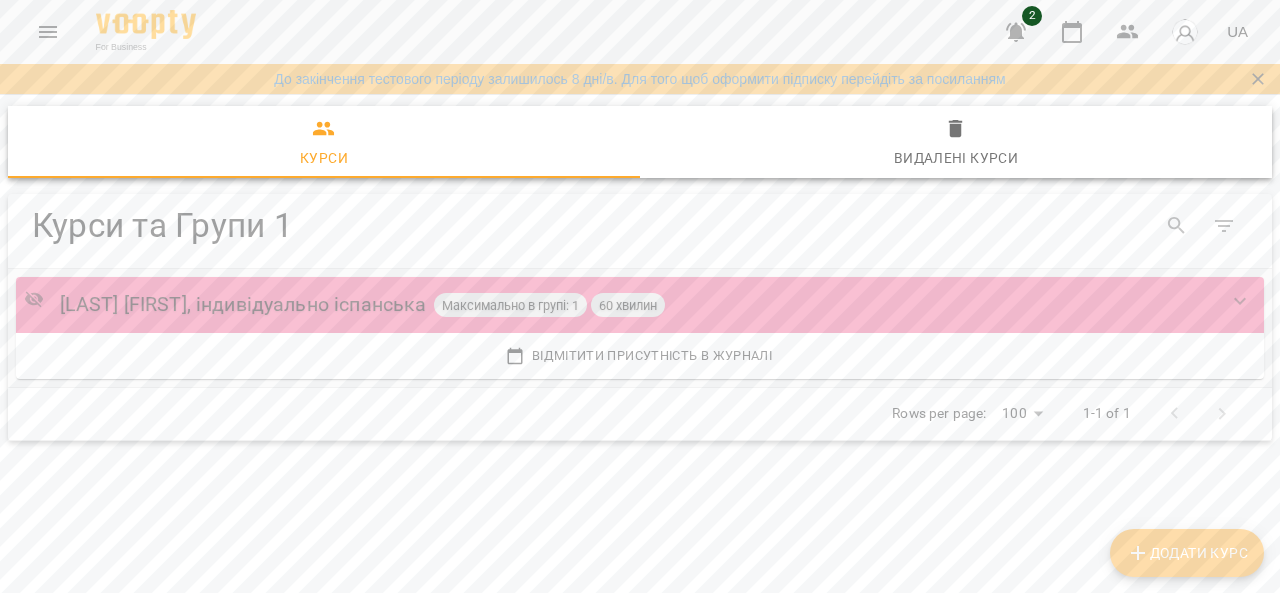 click on "Відмітити присутність в Журналі" at bounding box center (640, 356) 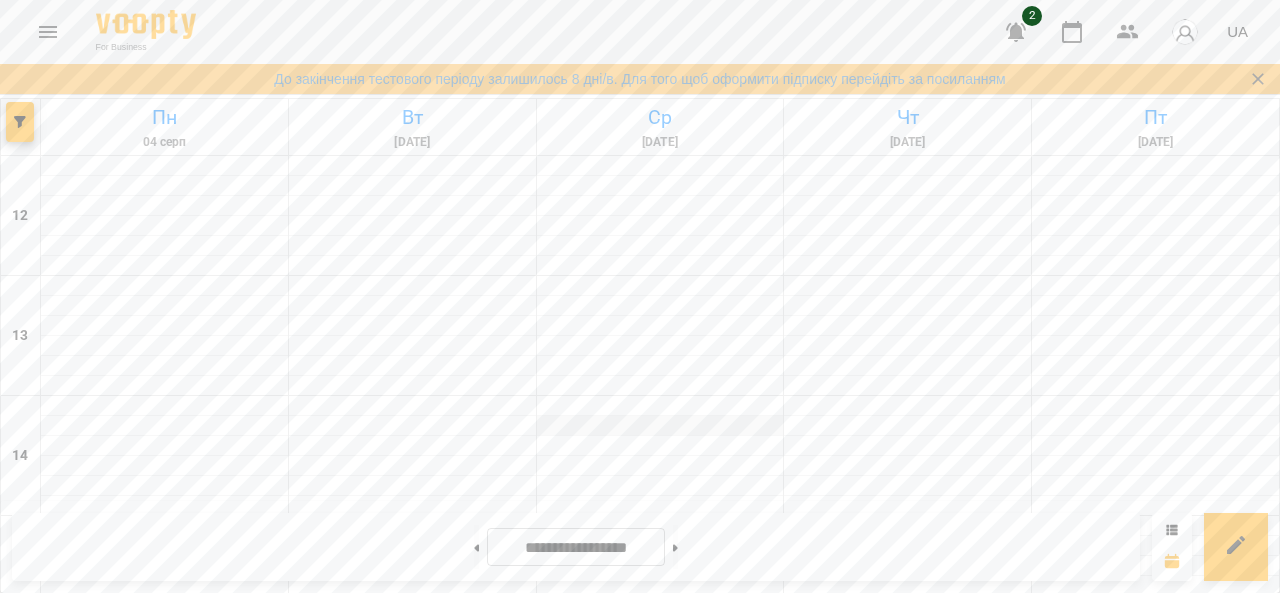 scroll, scrollTop: 100, scrollLeft: 0, axis: vertical 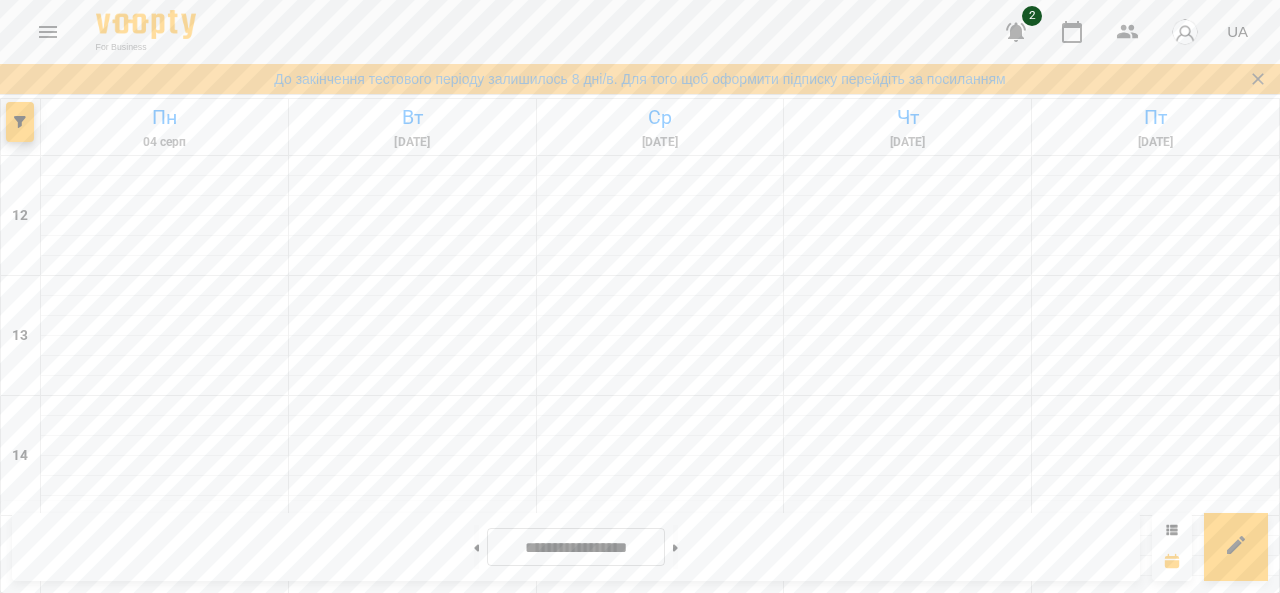 click 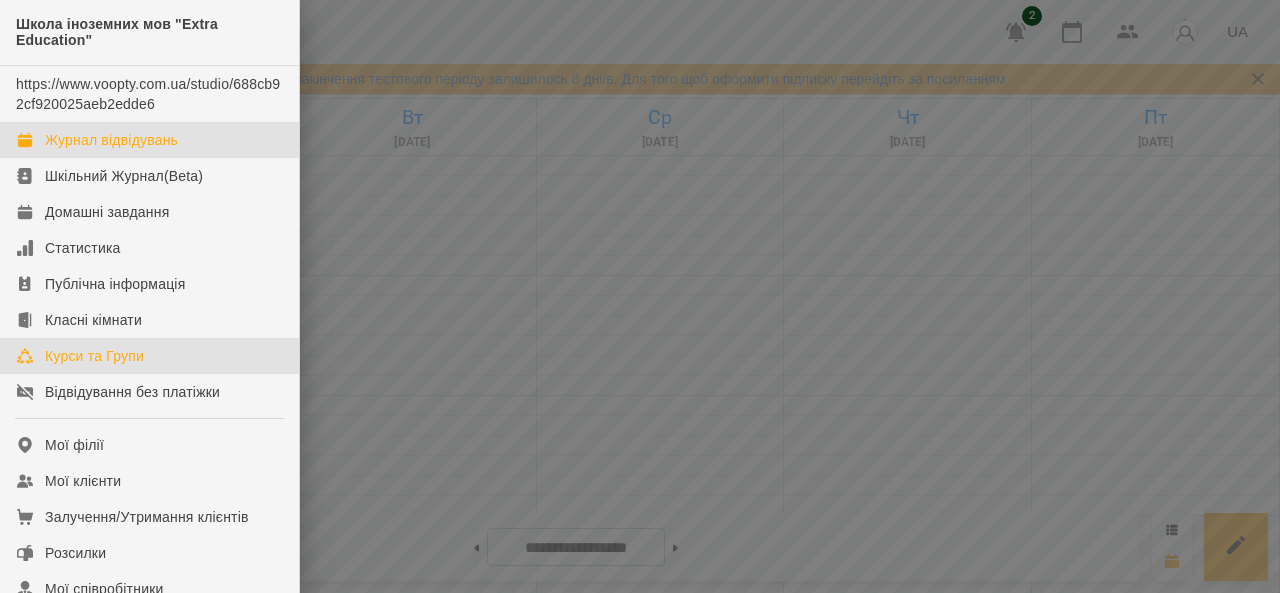 click on "Курси та Групи" at bounding box center [94, 356] 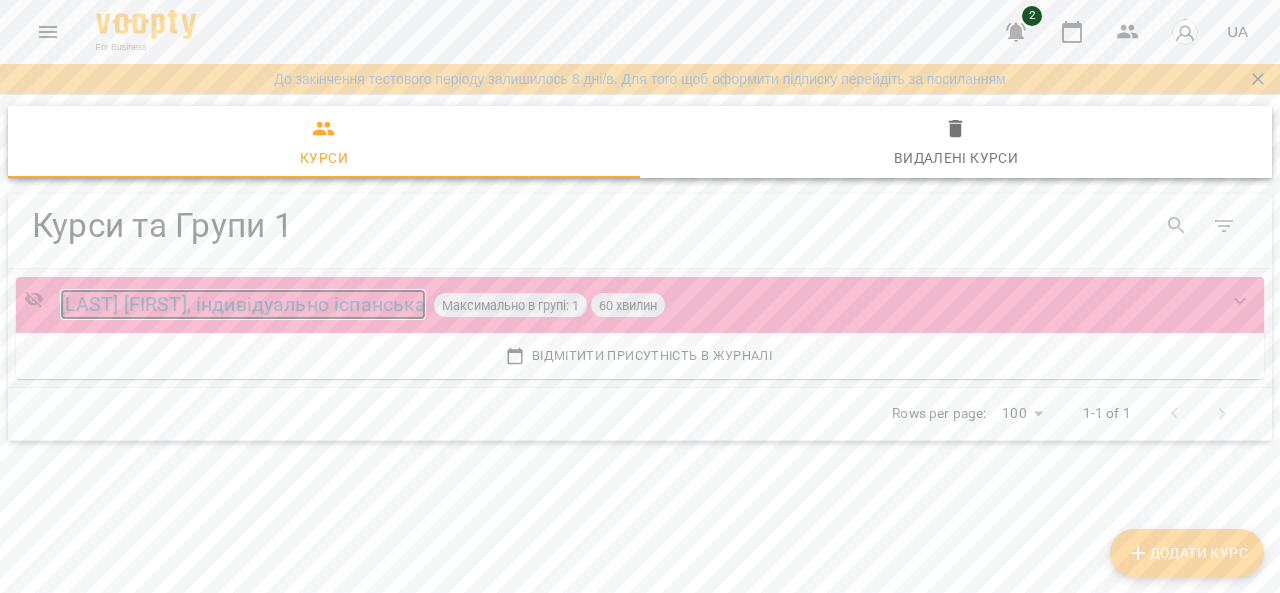 click on "[LAST] [FIRST], індивідуально іспанська" at bounding box center (243, 304) 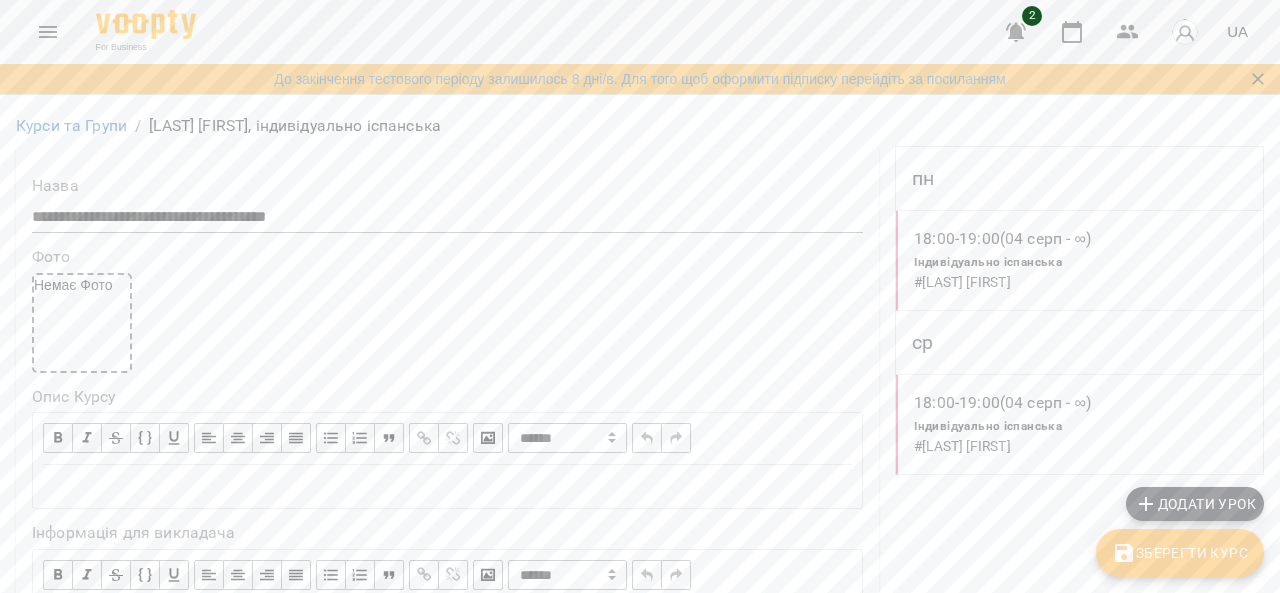 scroll, scrollTop: 0, scrollLeft: 0, axis: both 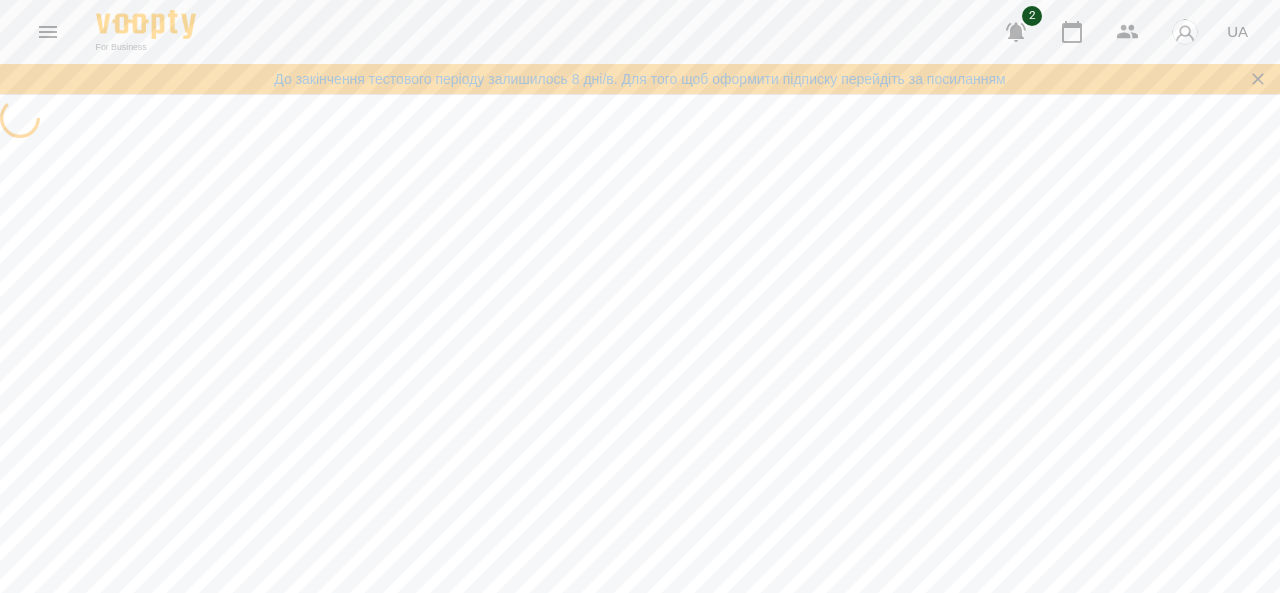 select on "**********" 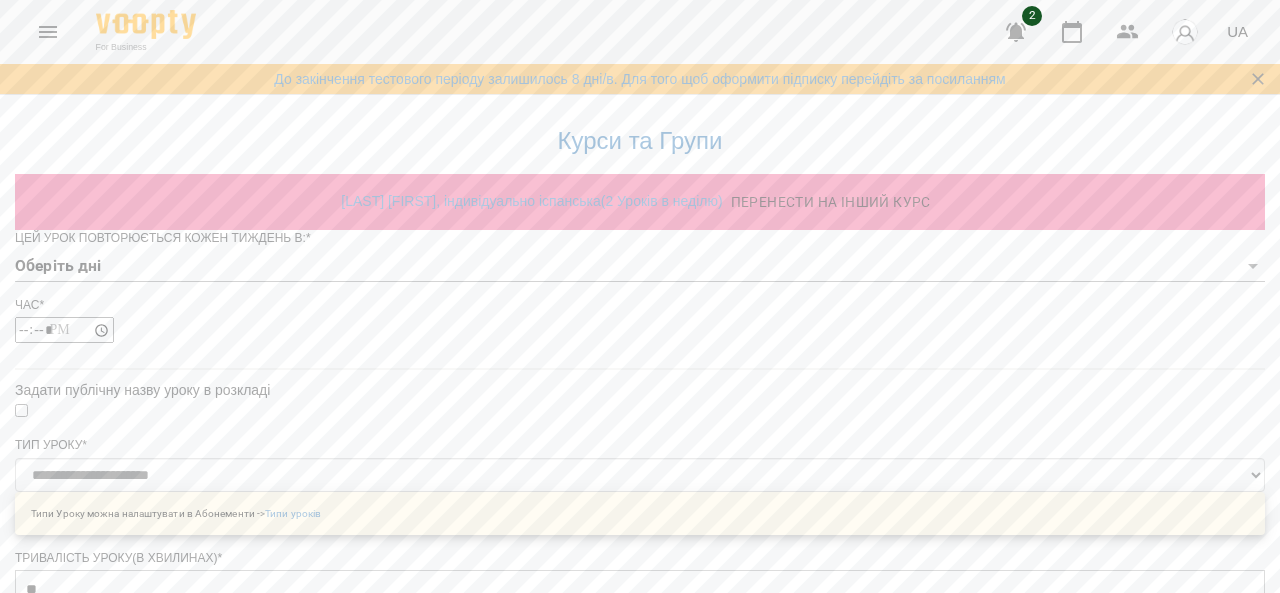 click 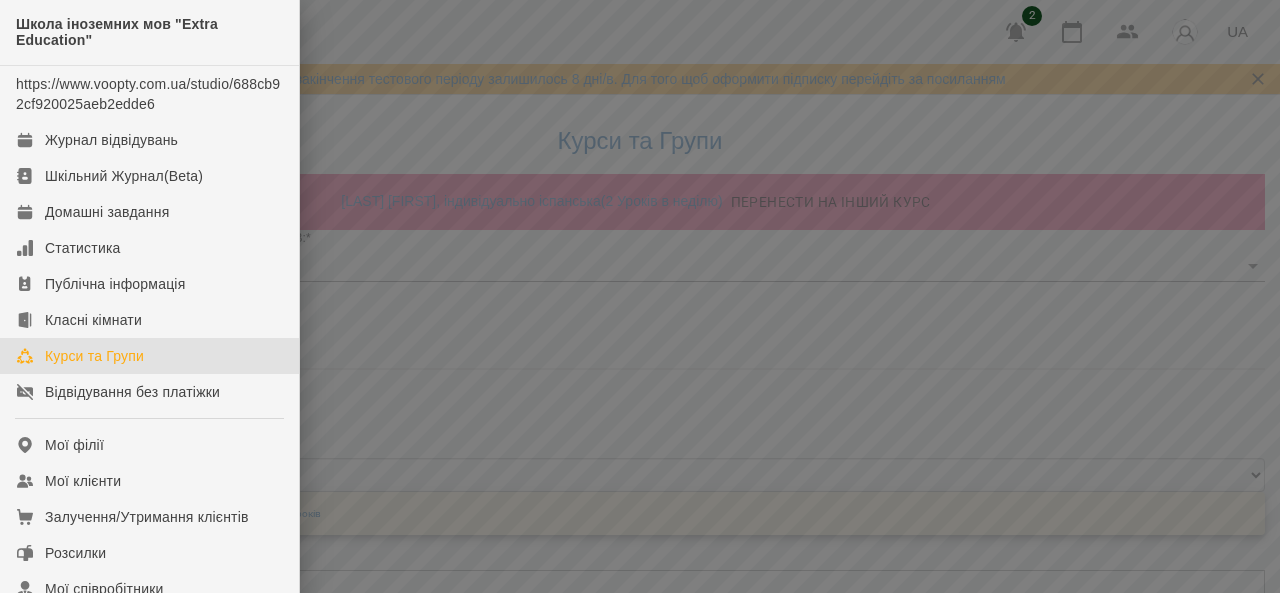 click on "Курси та Групи" at bounding box center [94, 356] 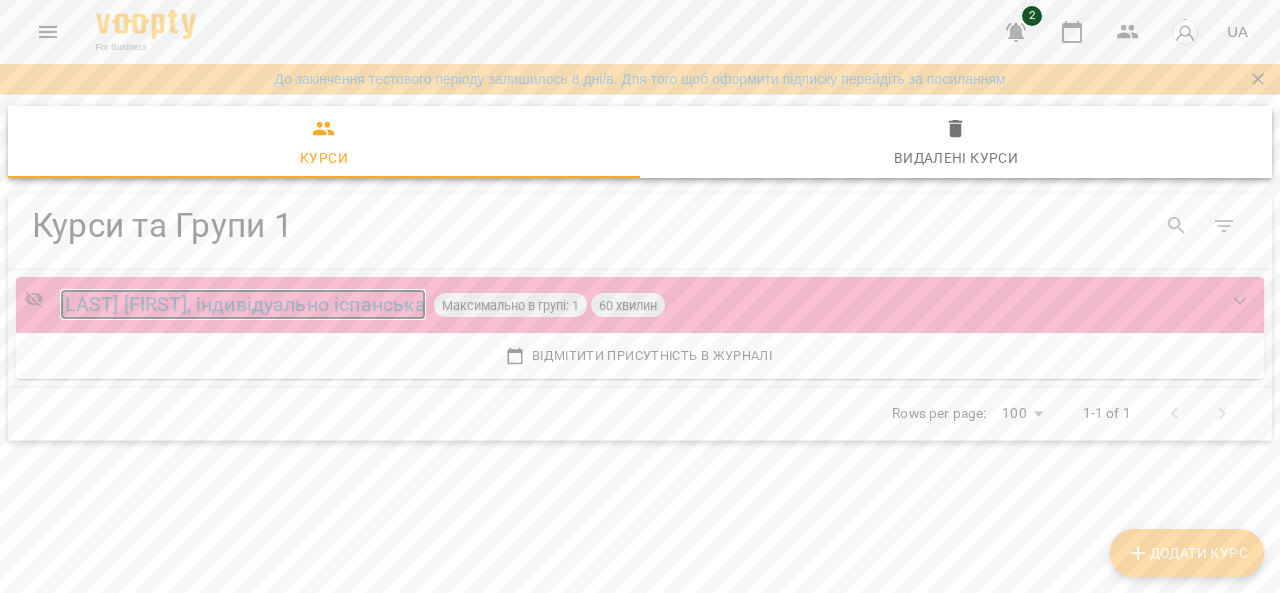 click on "[LAST] [FIRST], індивідуально іспанська" at bounding box center [243, 304] 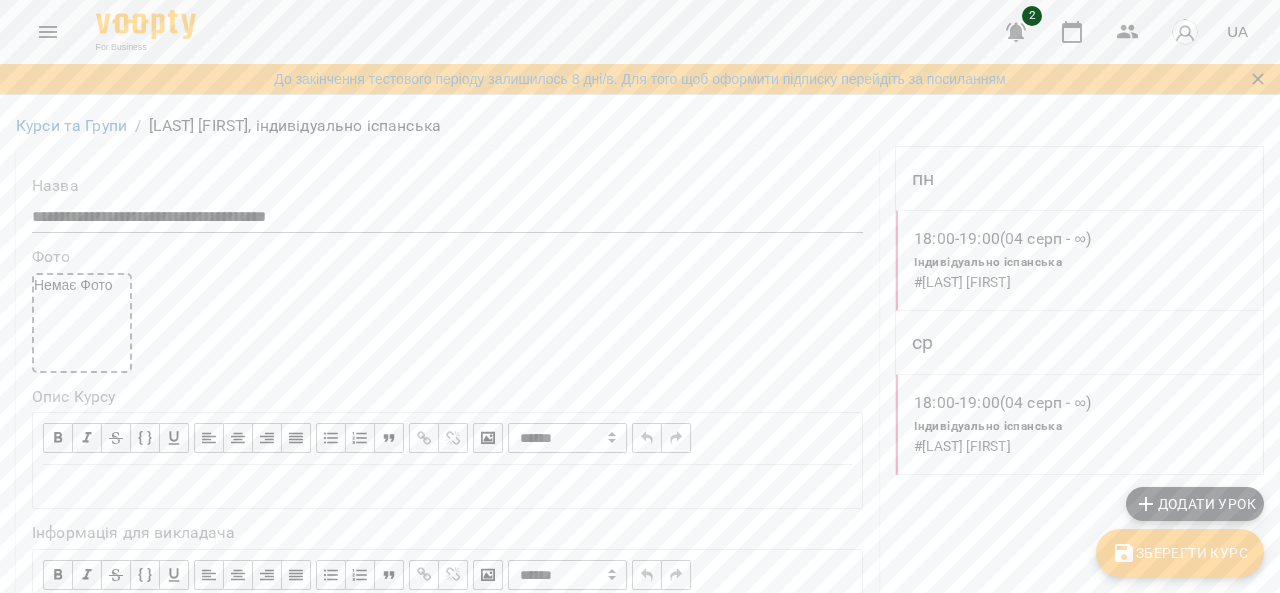 click on "18:00  -  19:00 (04 серп - ∞)" at bounding box center [1002, 403] 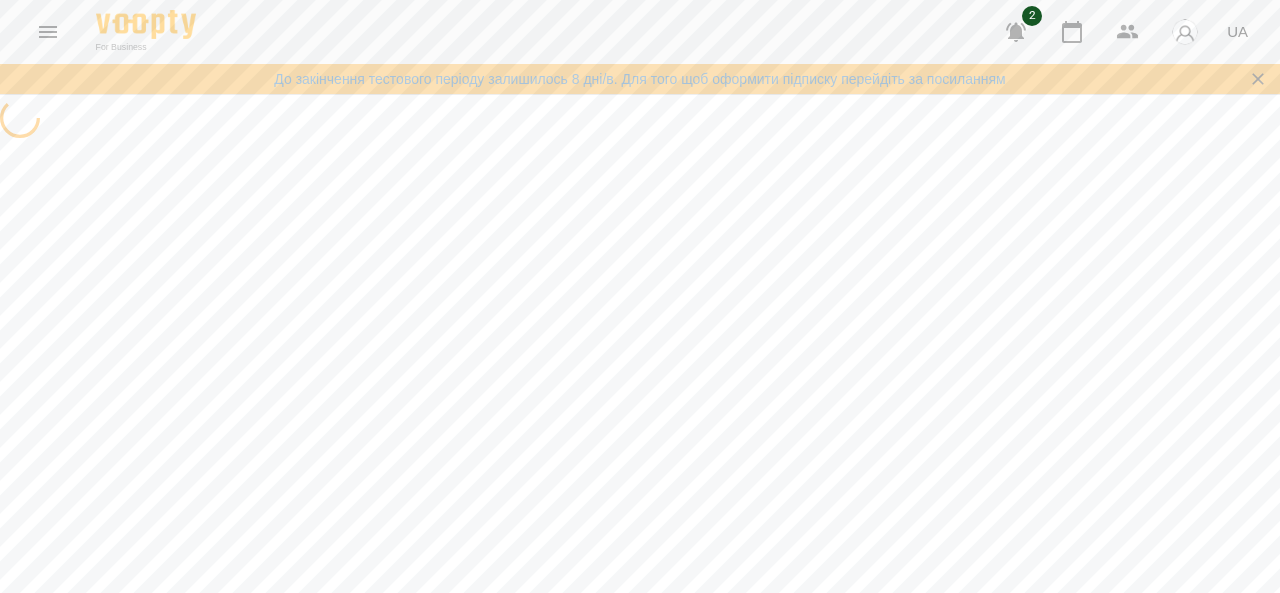 select on "*" 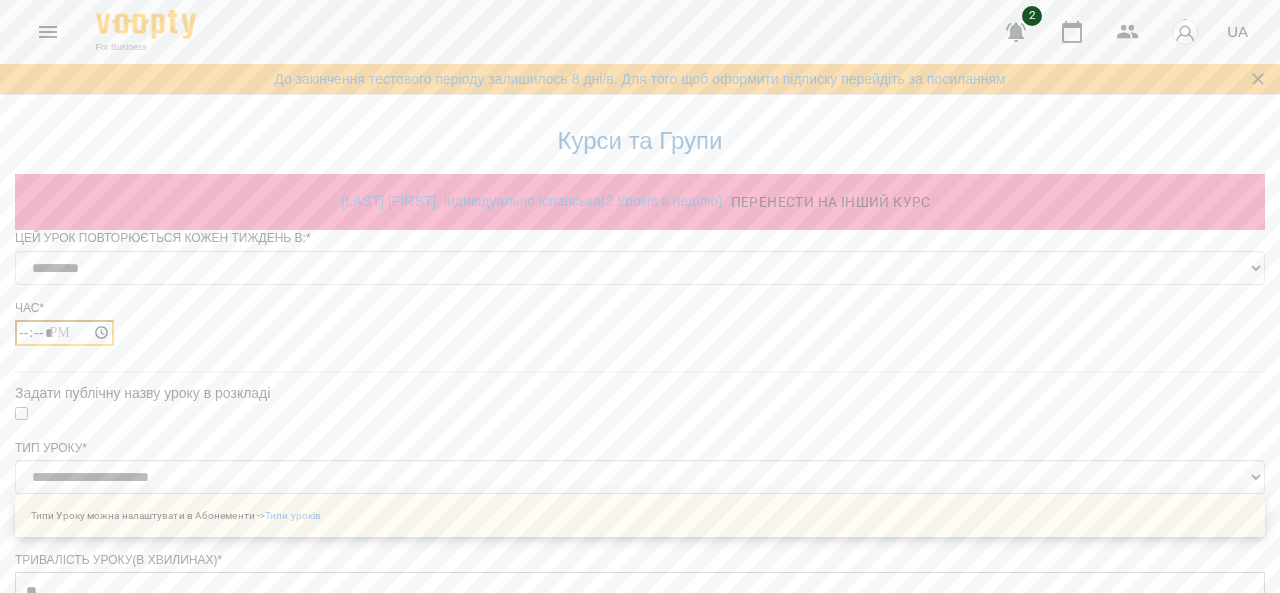 click on "*****" at bounding box center (64, 333) 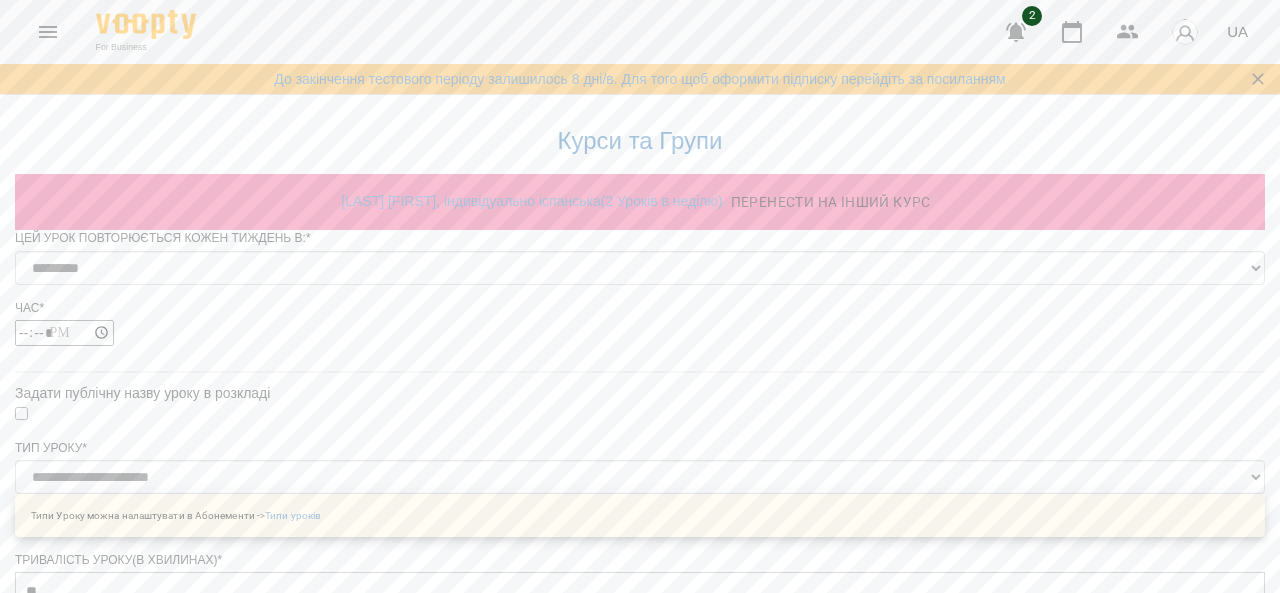 type on "*****" 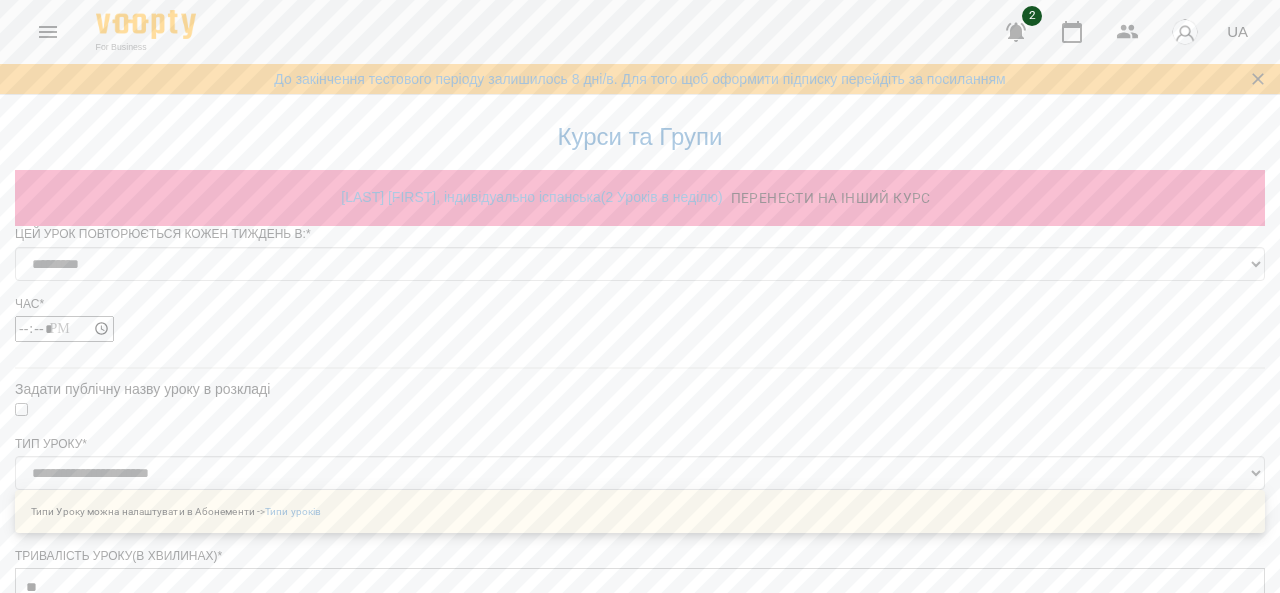 scroll, scrollTop: 932, scrollLeft: 0, axis: vertical 